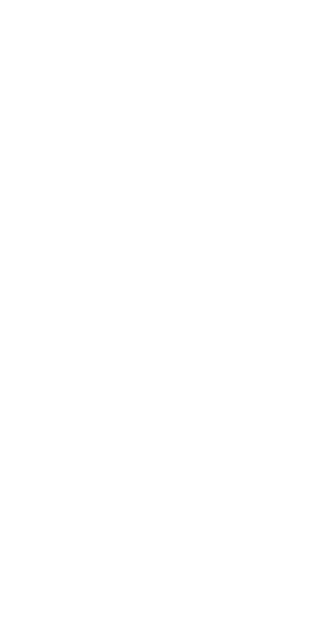 scroll, scrollTop: 0, scrollLeft: 0, axis: both 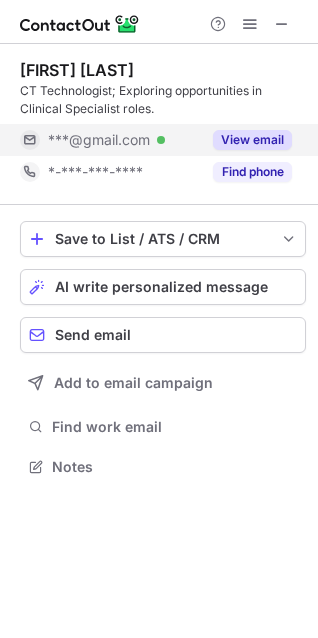 click on "View email" at bounding box center (252, 140) 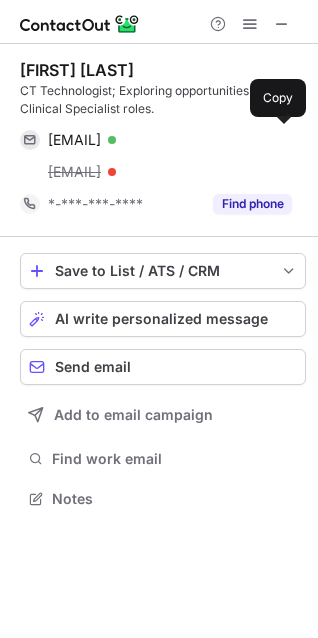 scroll, scrollTop: 10, scrollLeft: 10, axis: both 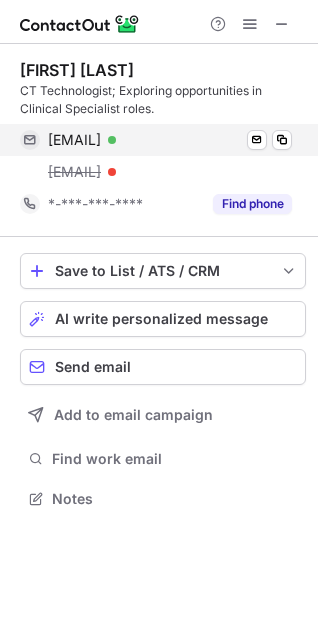 drag, startPoint x: 194, startPoint y: 133, endPoint x: 15, endPoint y: 133, distance: 179 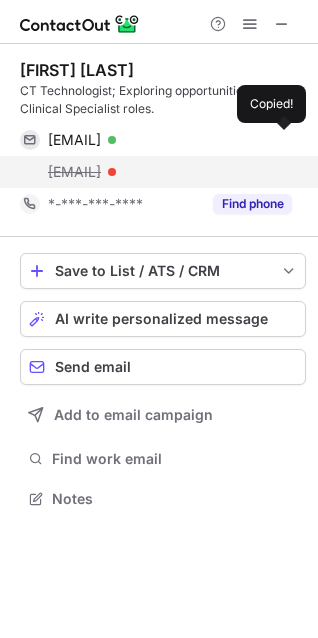 copy on "astutso89@gmail.com" 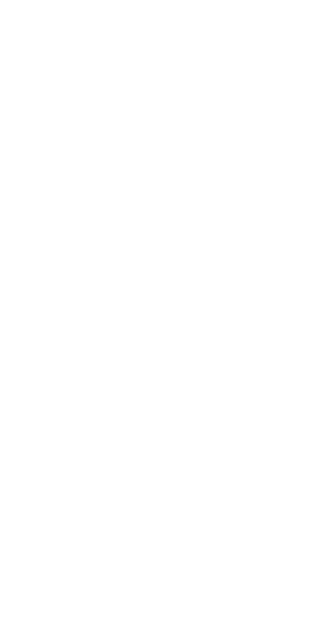 scroll, scrollTop: 0, scrollLeft: 0, axis: both 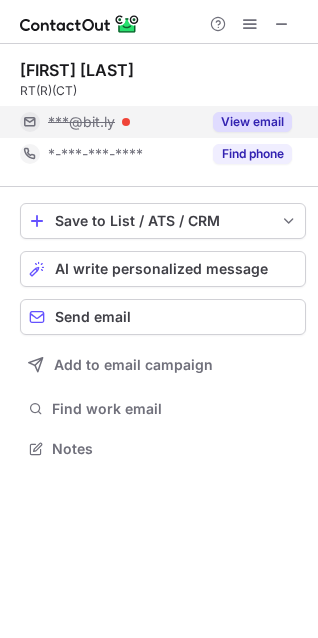click on "View email" at bounding box center [252, 122] 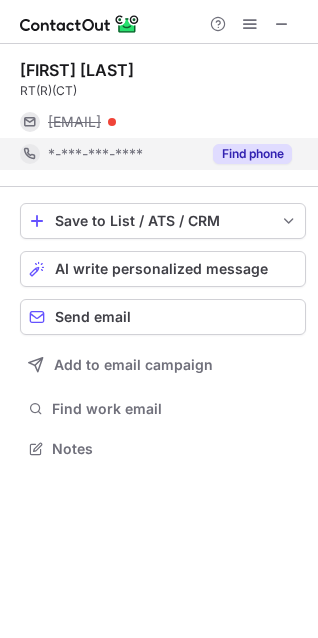 click on "Find phone" at bounding box center [252, 154] 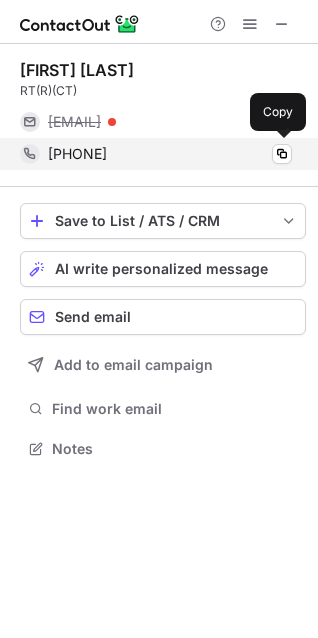 drag, startPoint x: 172, startPoint y: 152, endPoint x: 63, endPoint y: 161, distance: 109.370926 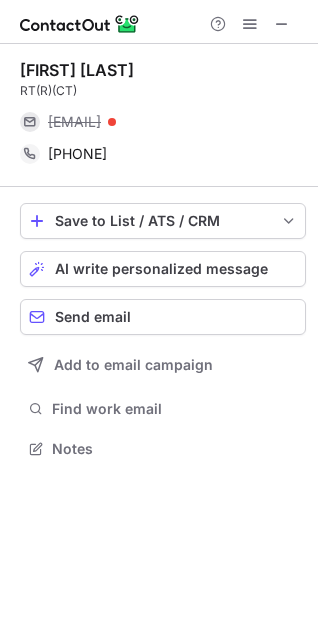 copy on "3202246664" 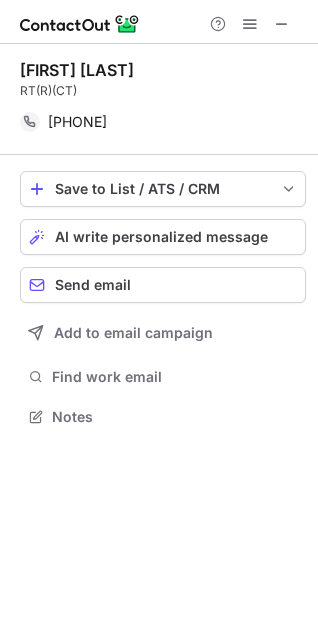 scroll, scrollTop: 403, scrollLeft: 318, axis: both 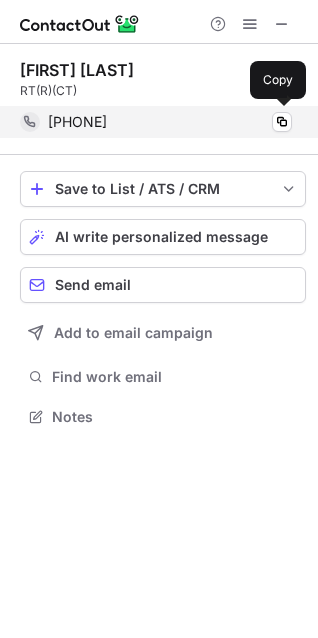click on "+13202246664" at bounding box center [170, 122] 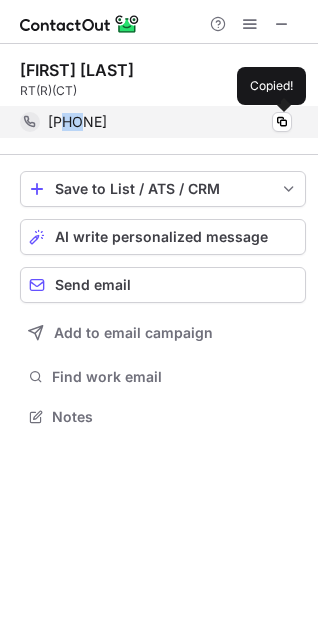 drag, startPoint x: 158, startPoint y: 118, endPoint x: 77, endPoint y: 118, distance: 81 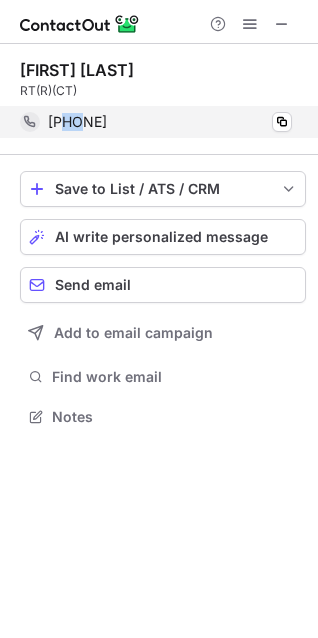 drag, startPoint x: 182, startPoint y: 122, endPoint x: 66, endPoint y: 126, distance: 116.06895 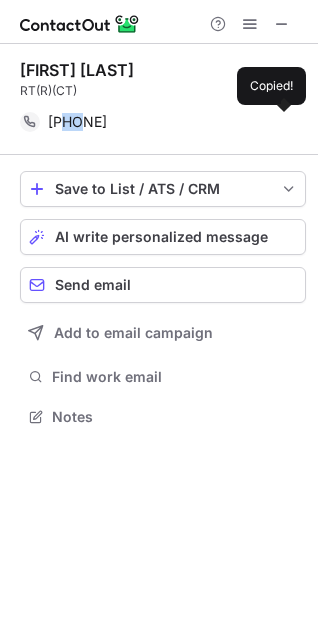 copy on "3202246664" 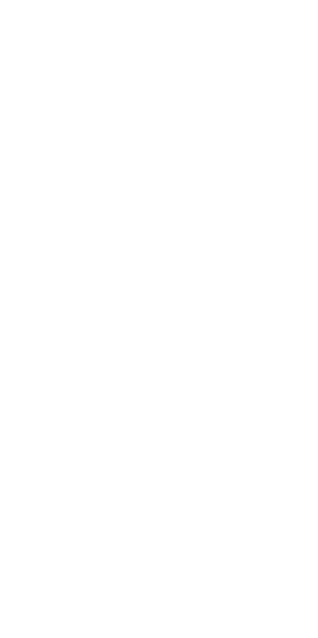 scroll, scrollTop: 0, scrollLeft: 0, axis: both 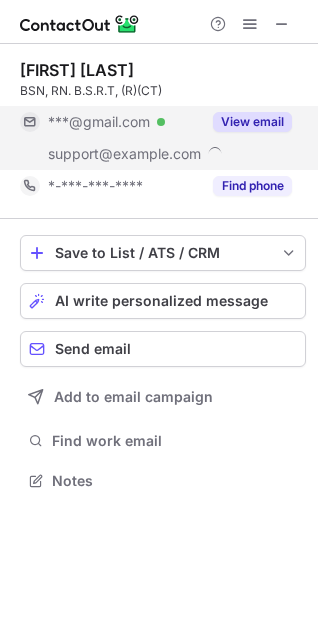 click on "View email" at bounding box center (252, 122) 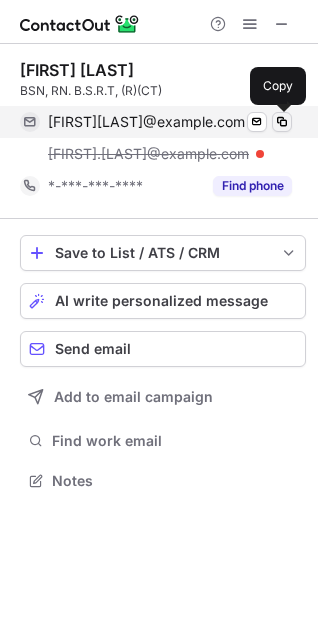 click at bounding box center (282, 122) 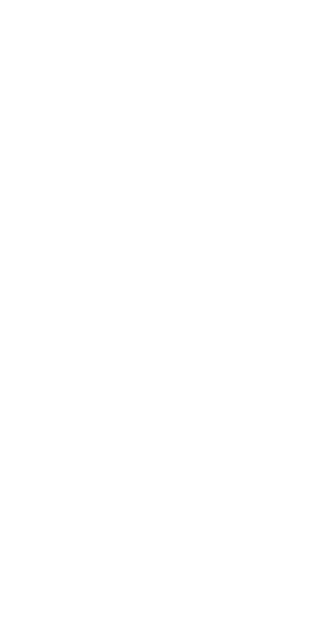 scroll, scrollTop: 0, scrollLeft: 0, axis: both 